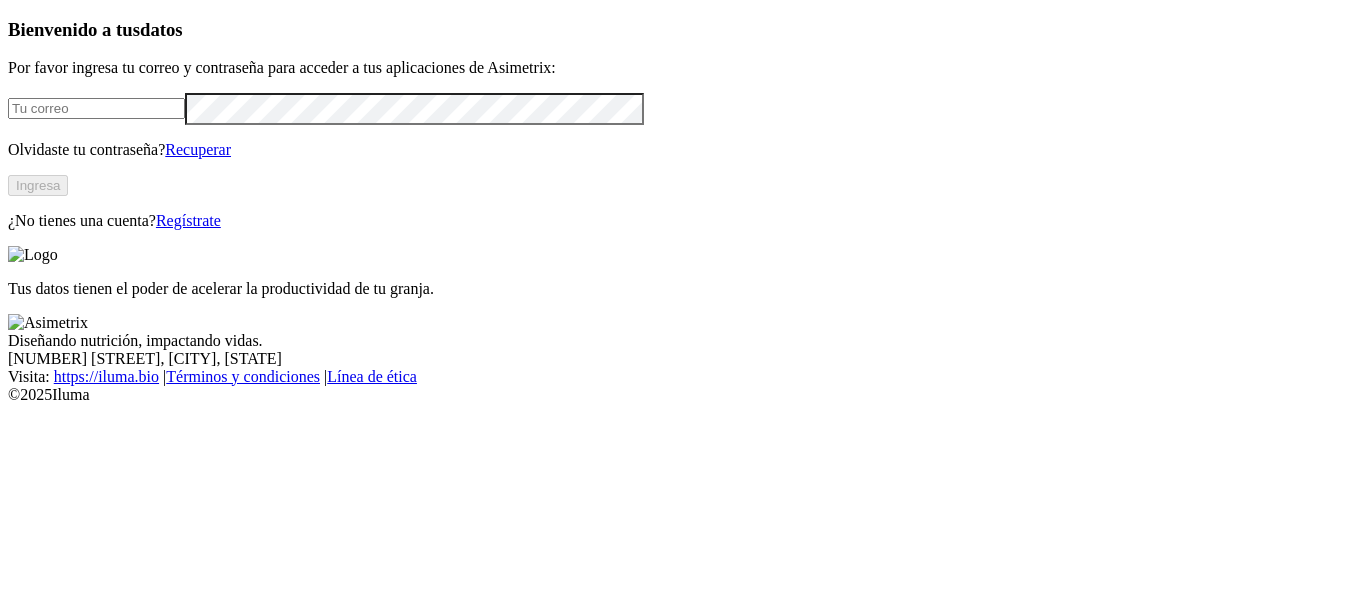 scroll, scrollTop: 0, scrollLeft: 0, axis: both 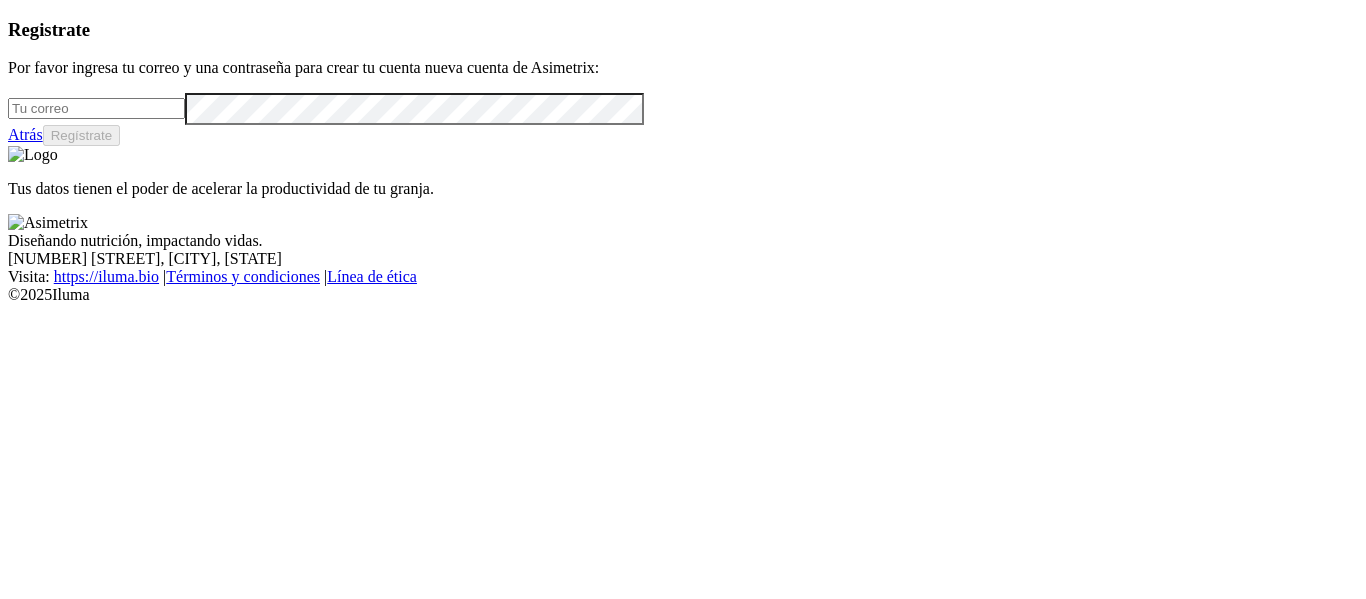 click at bounding box center (96, 108) 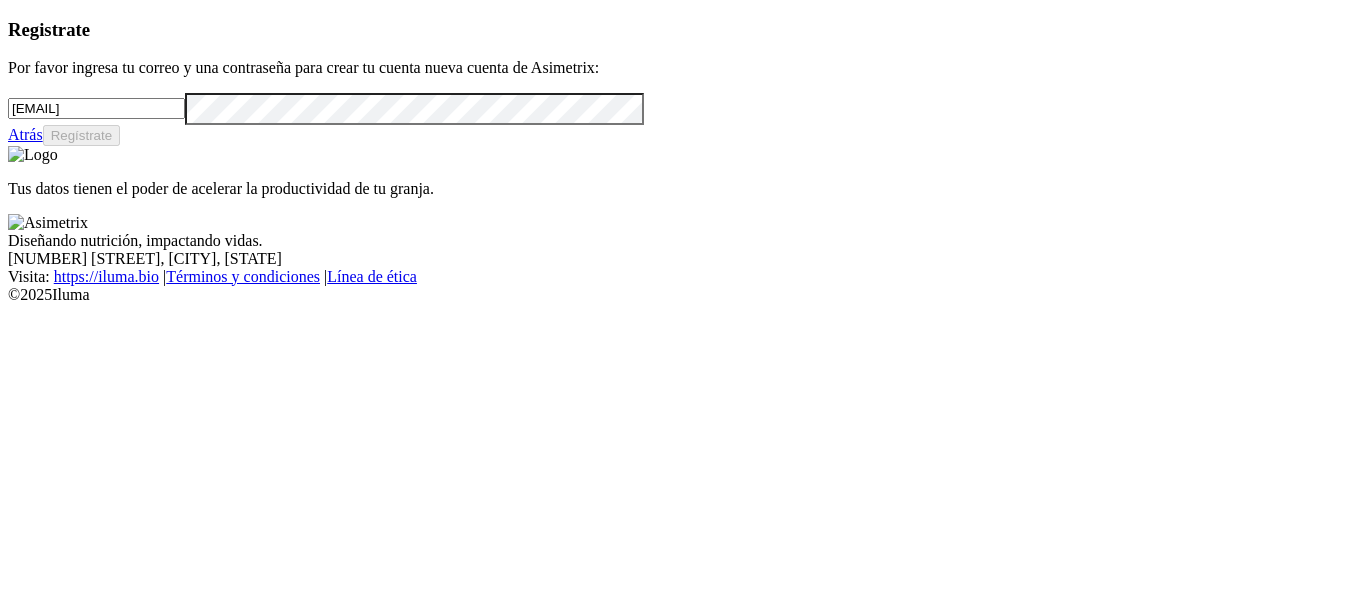 type on "[EMAIL]" 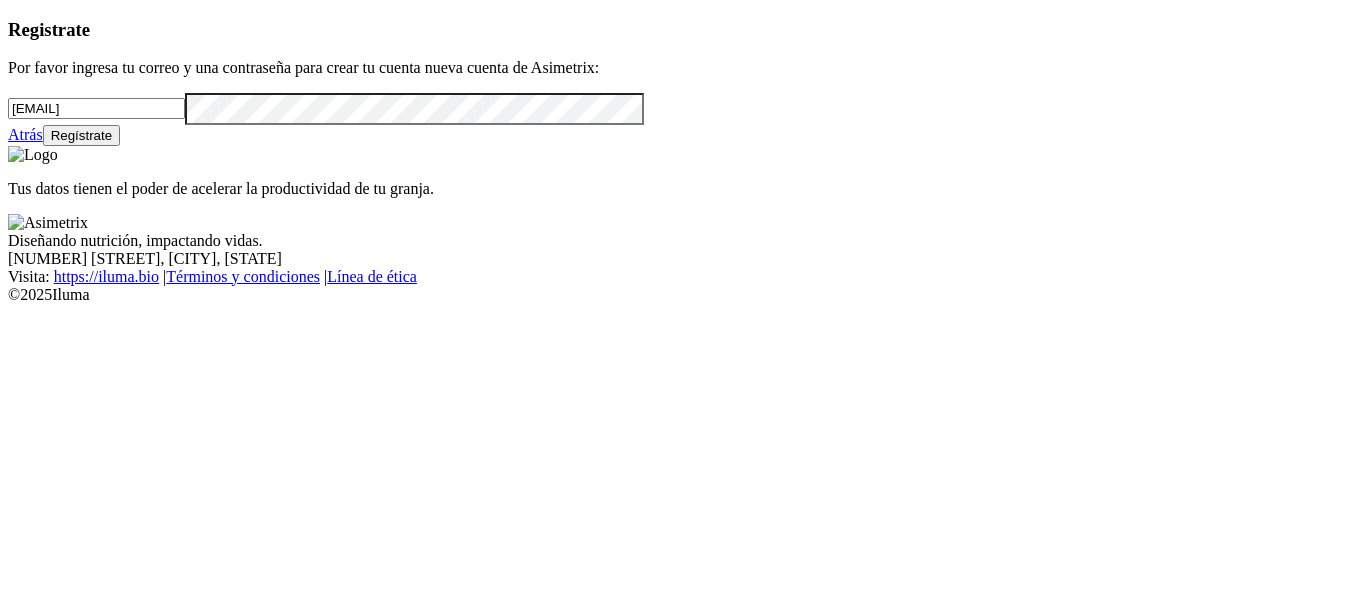 click on "Regístrate" at bounding box center [82, 135] 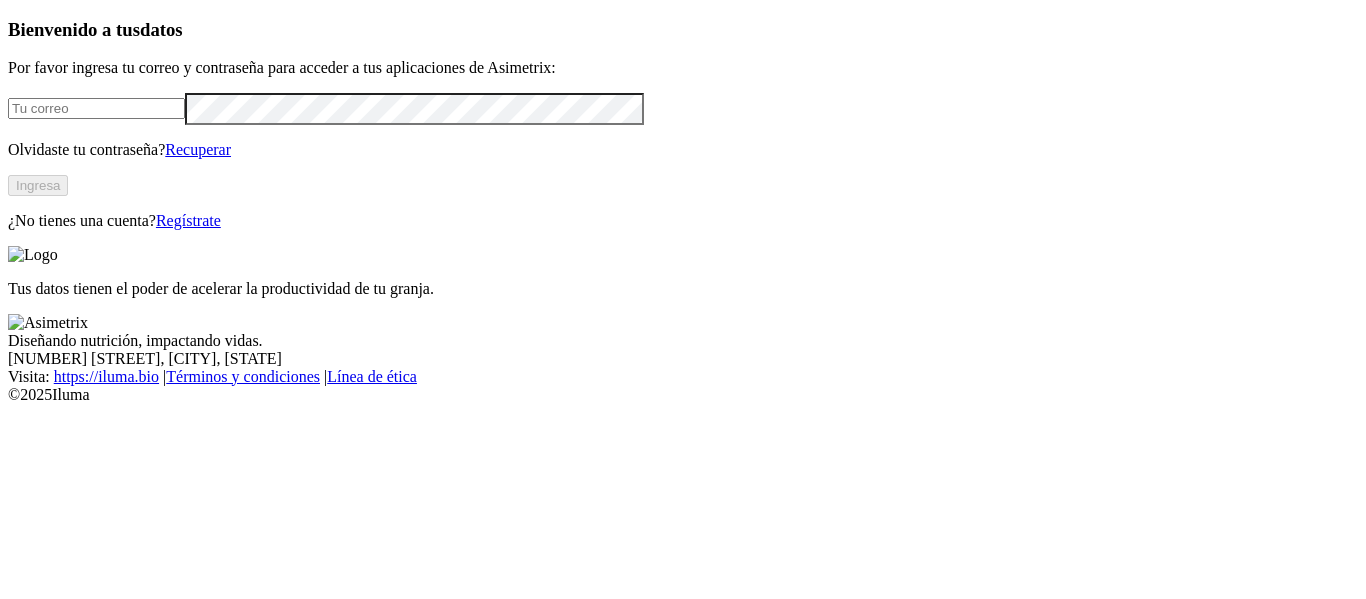 click on "Recuperar" at bounding box center (198, 149) 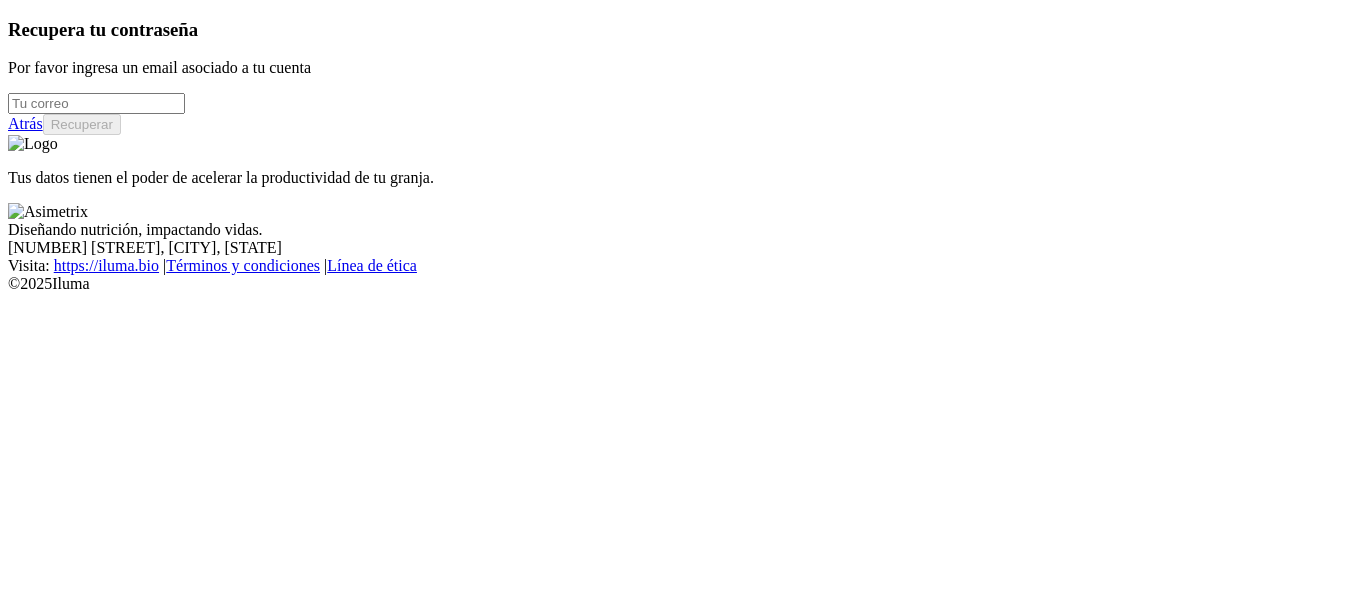click at bounding box center [96, 103] 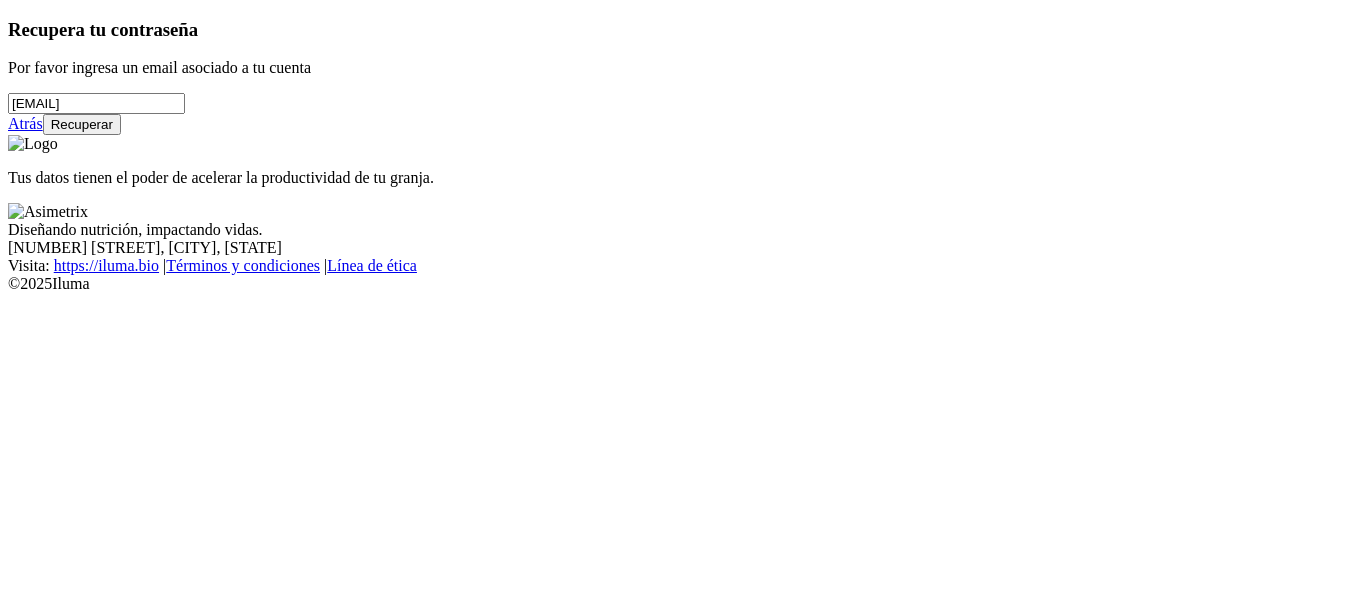 click on "Recuperar" at bounding box center (82, 124) 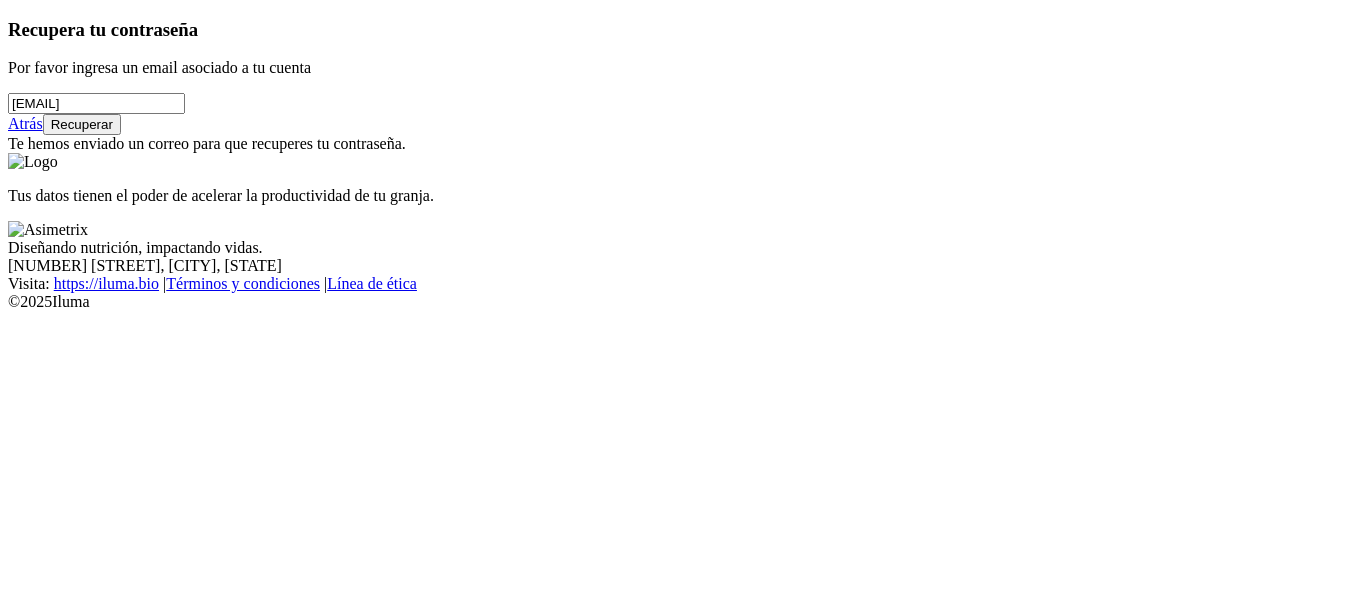 click on "Atrás" at bounding box center [25, 123] 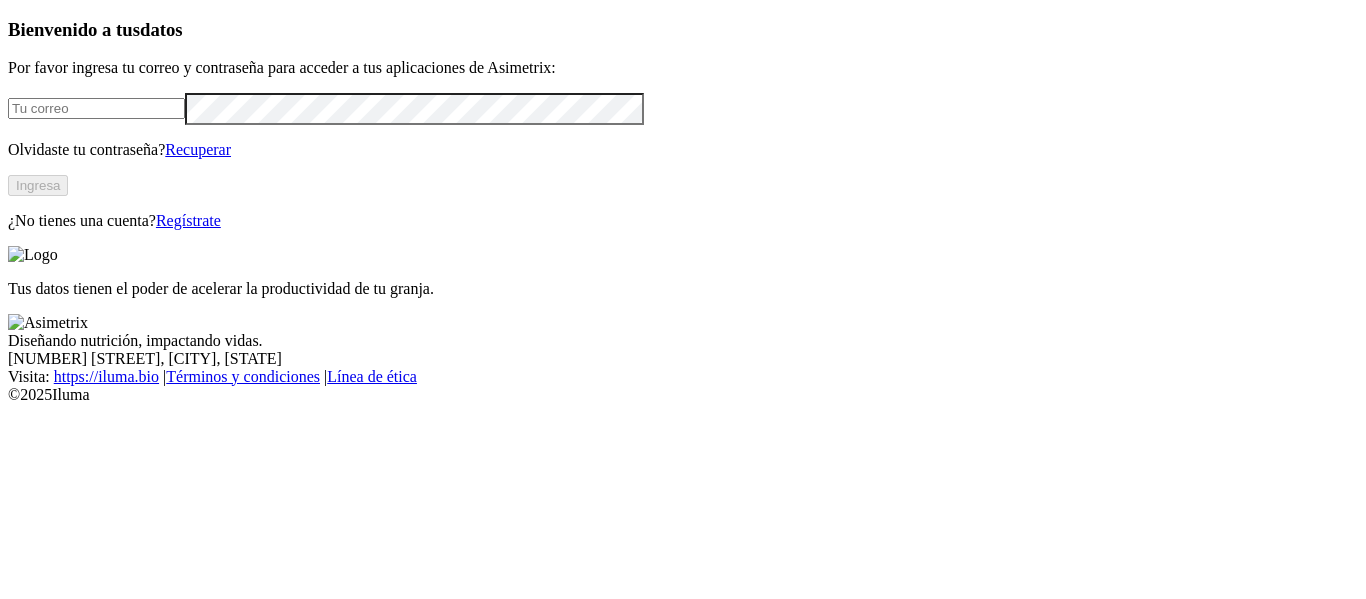 click at bounding box center (96, 108) 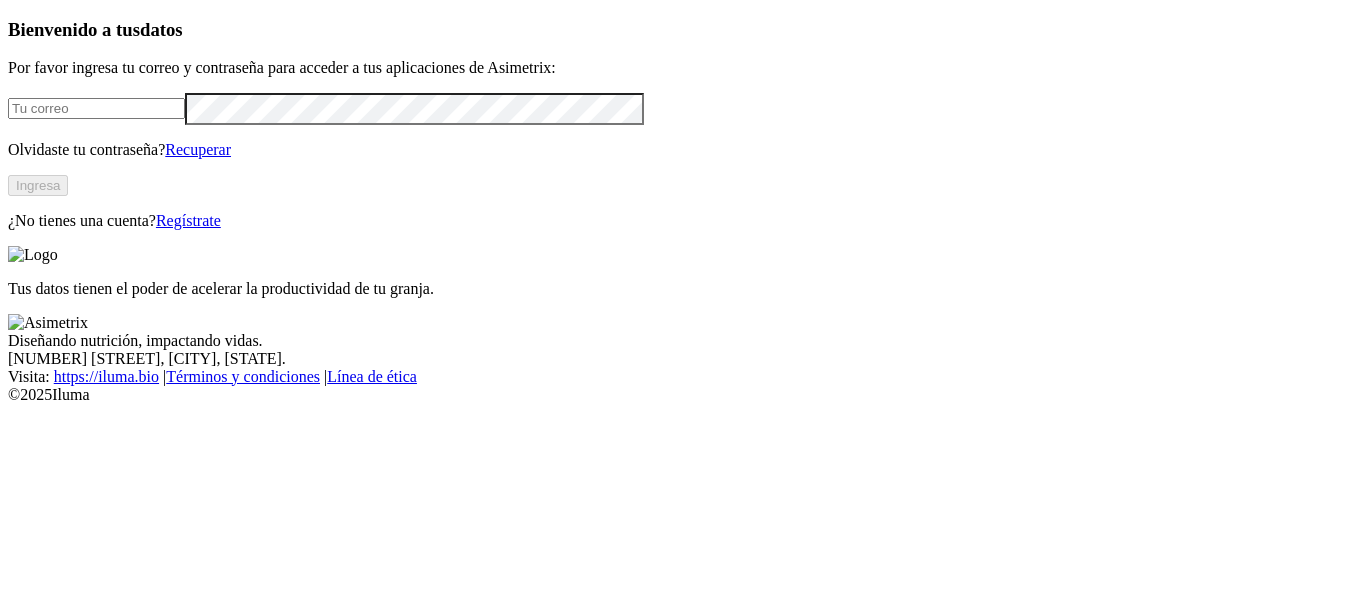 scroll, scrollTop: 0, scrollLeft: 0, axis: both 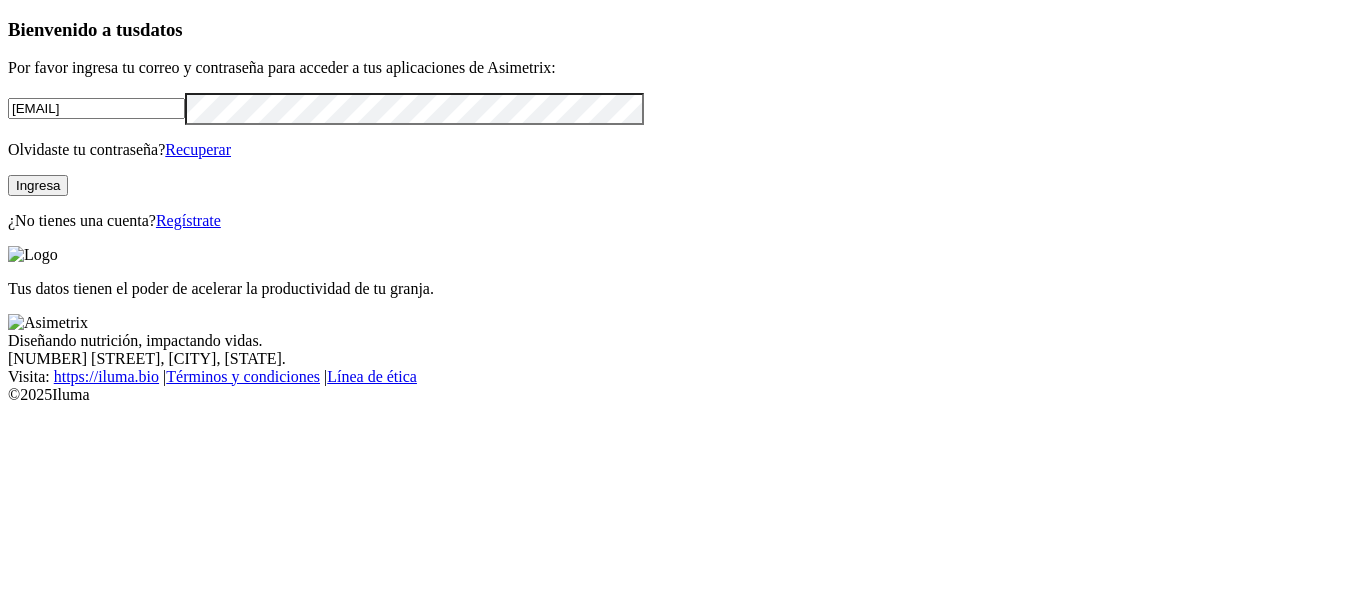 click on "Ingresa" at bounding box center [38, 185] 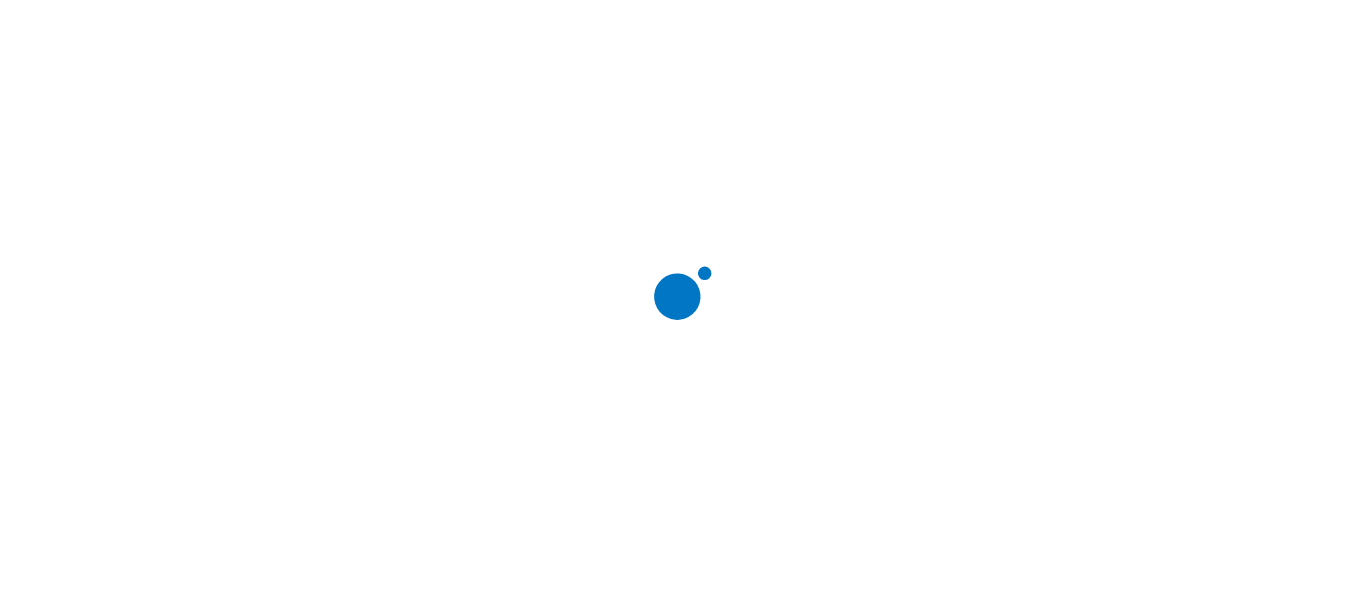 scroll, scrollTop: 0, scrollLeft: 0, axis: both 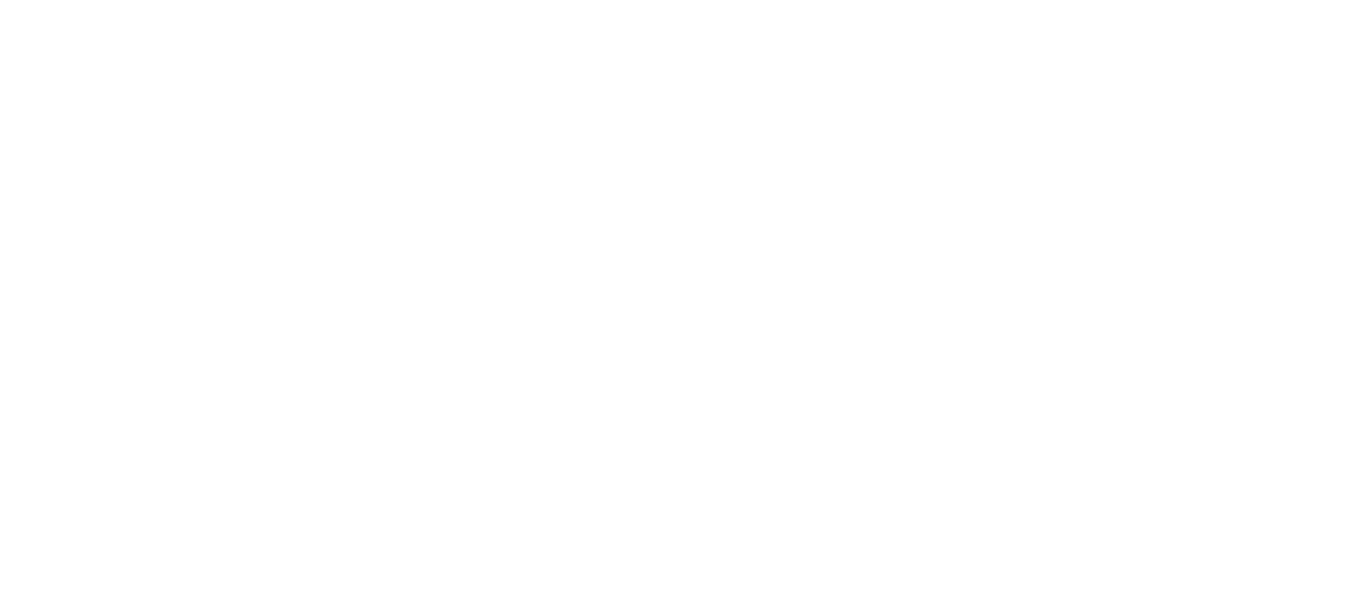 click 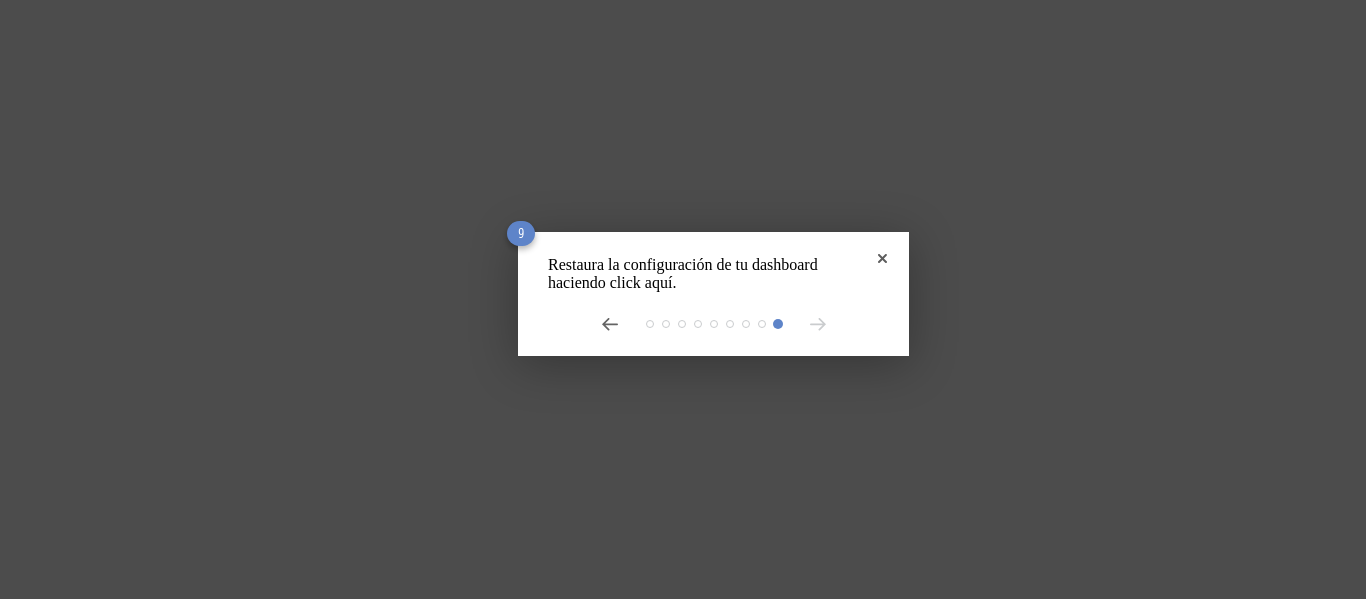 click on "Restaura la configuración de tu dashboard haciendo click aquí. 9" at bounding box center [713, 294] 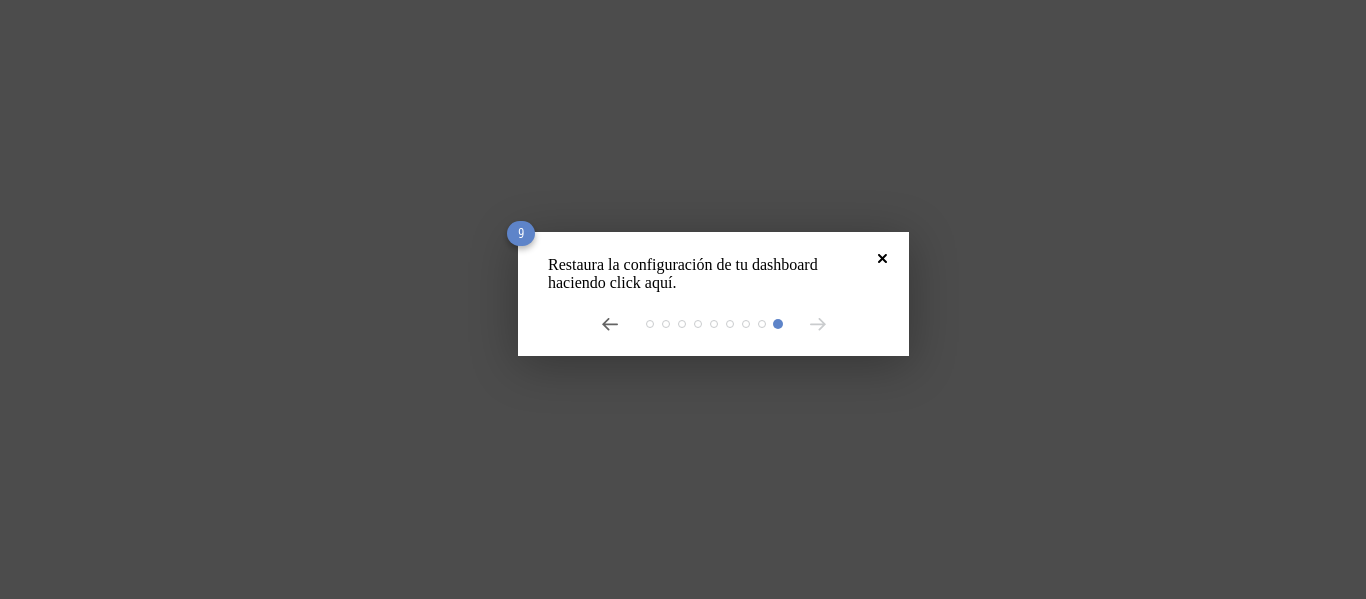 click 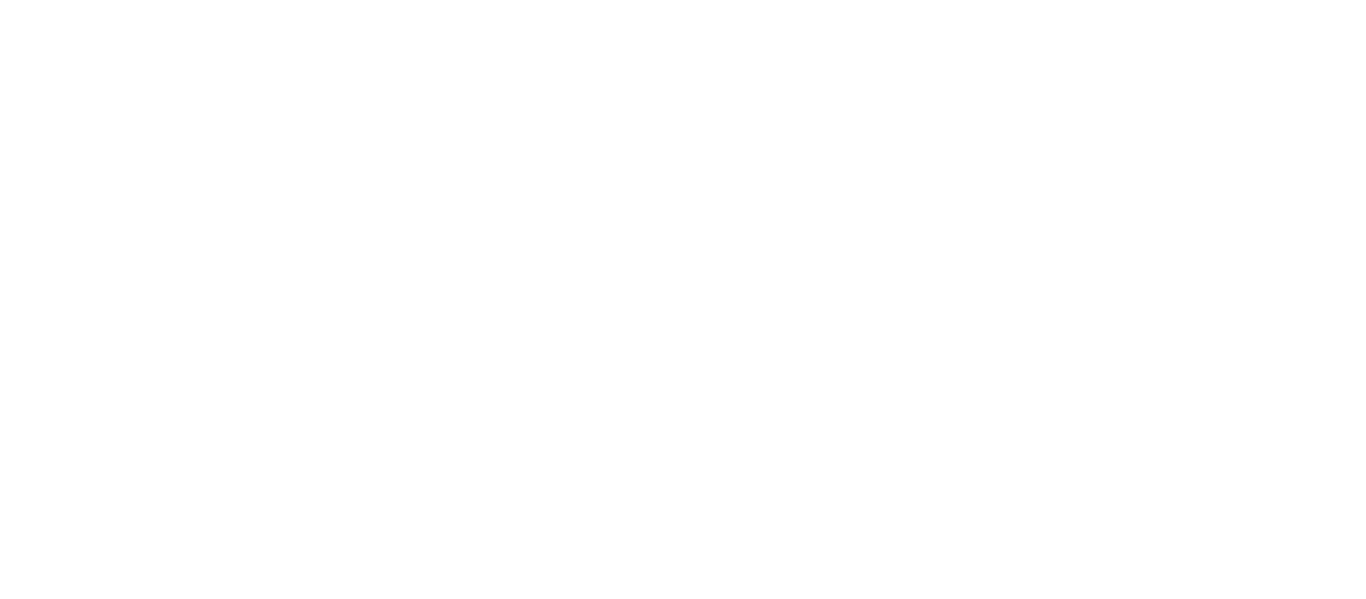 click on "INCUBADORASANTANDER-PLANTAS" at bounding box center (158, 831) 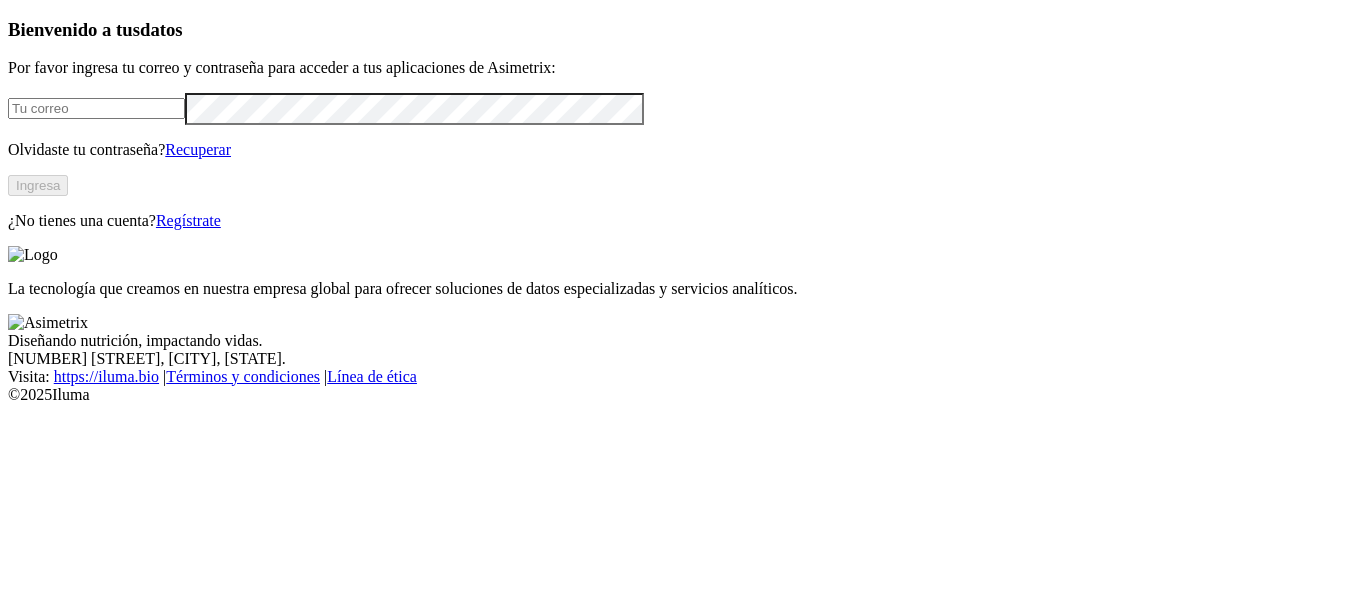 scroll, scrollTop: 0, scrollLeft: 0, axis: both 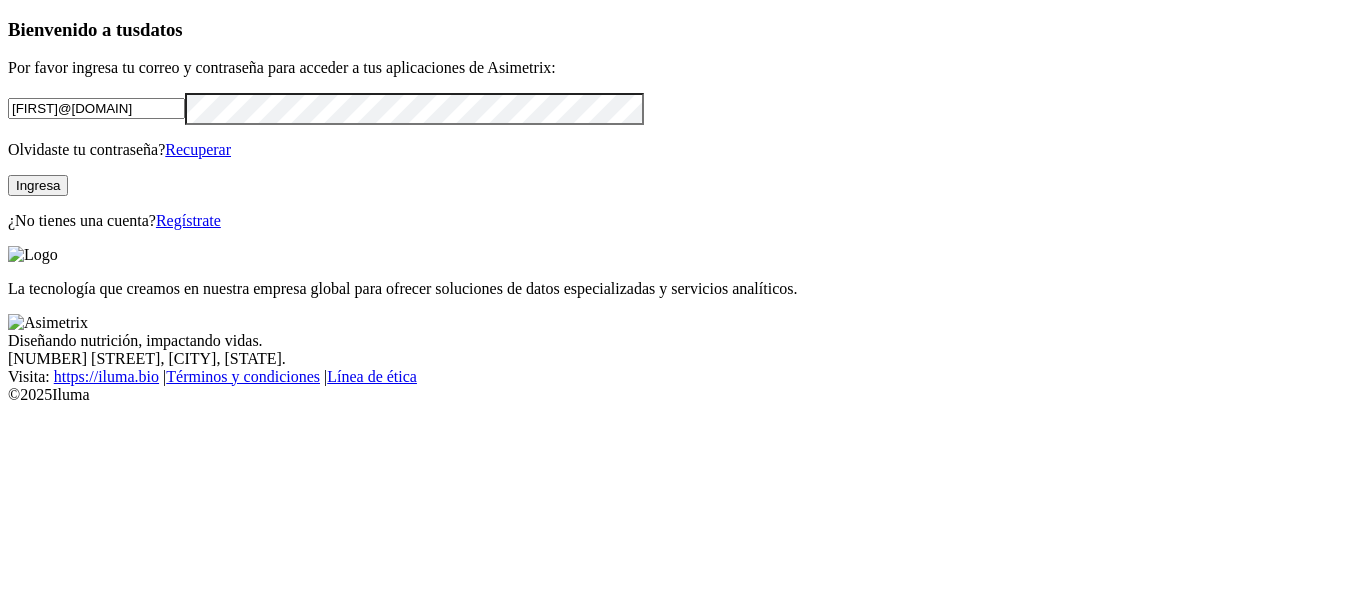 click at bounding box center [0, 0] 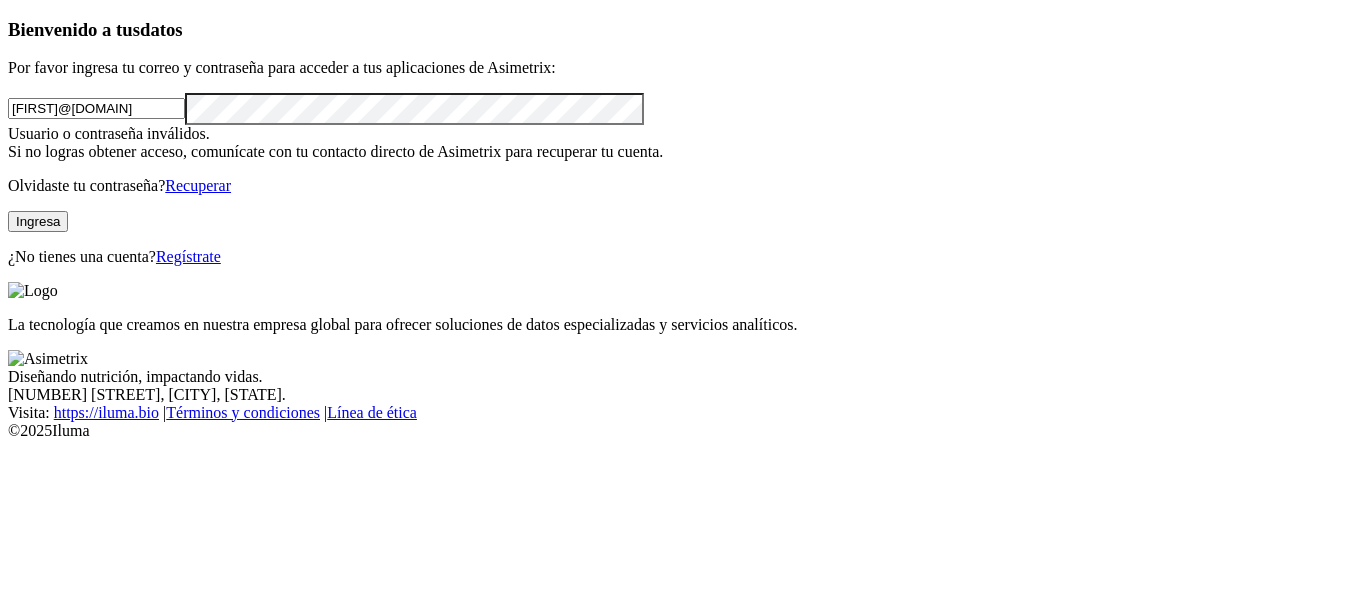 click at bounding box center [0, 0] 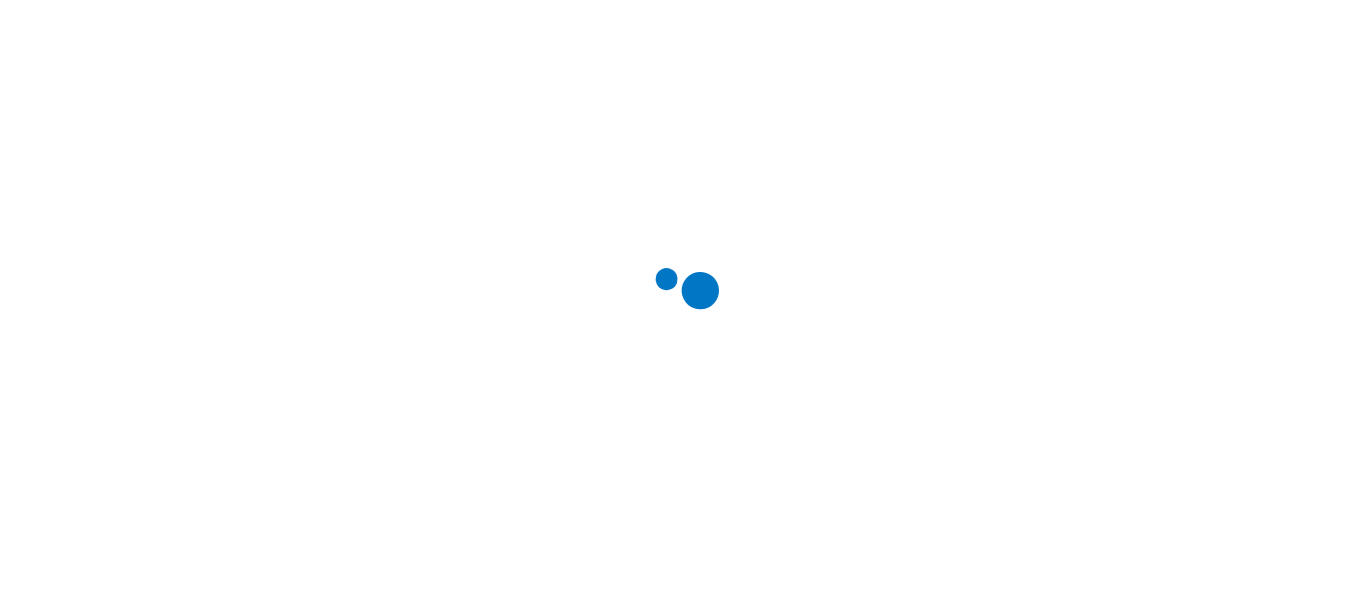 scroll, scrollTop: 0, scrollLeft: 0, axis: both 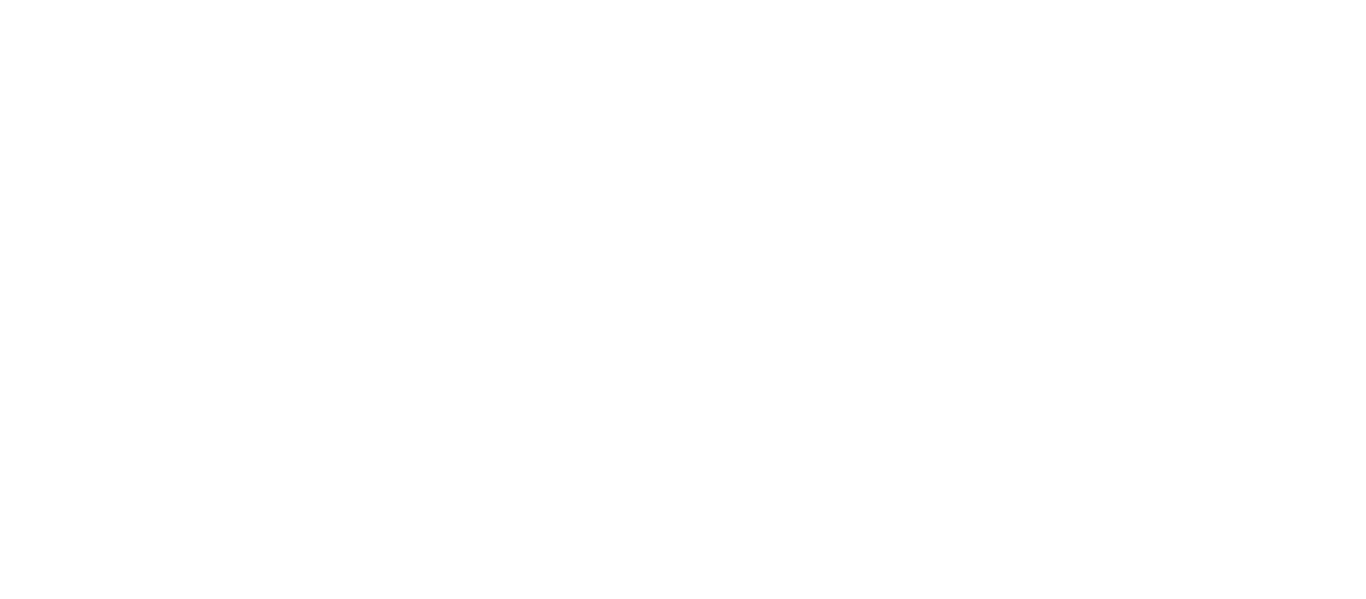 click on "INCUBADORASANTANDER-PLANTAS" at bounding box center (158, 831) 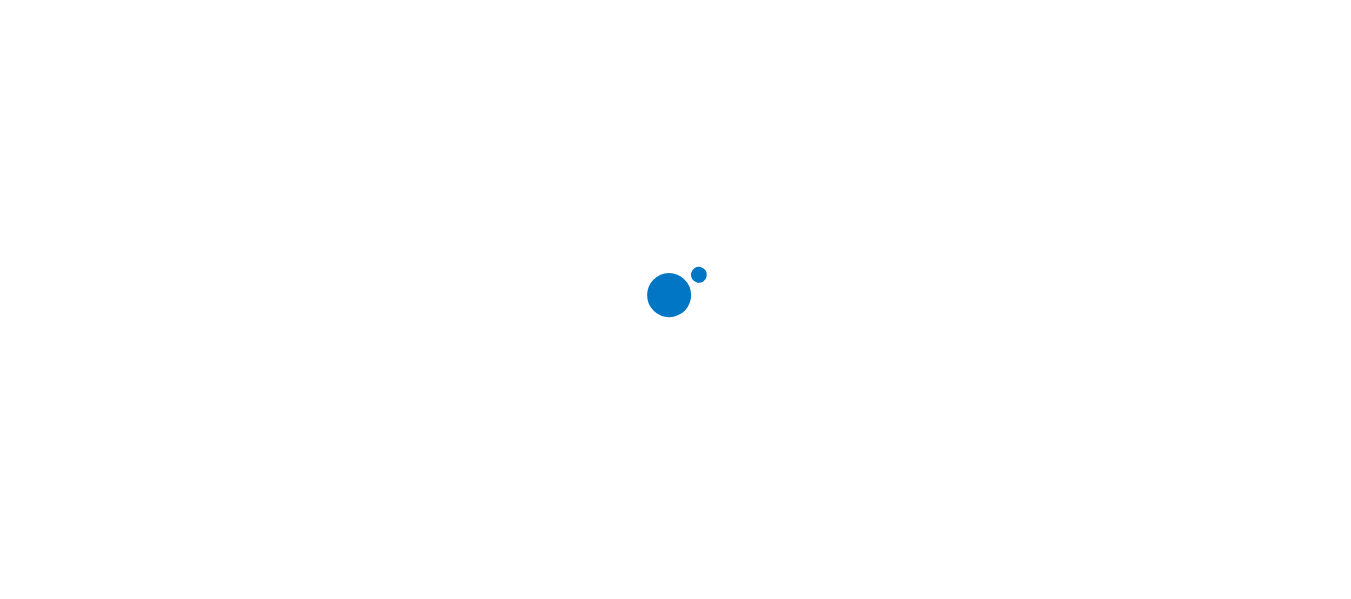 scroll, scrollTop: 16, scrollLeft: 16, axis: both 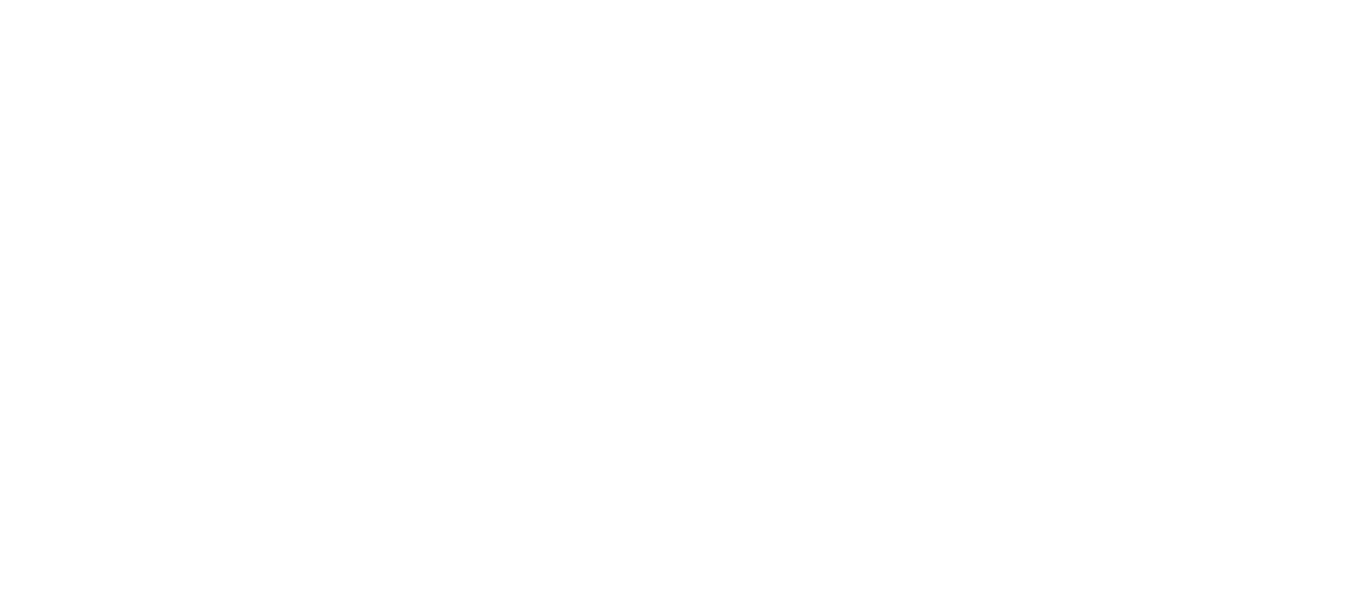 click 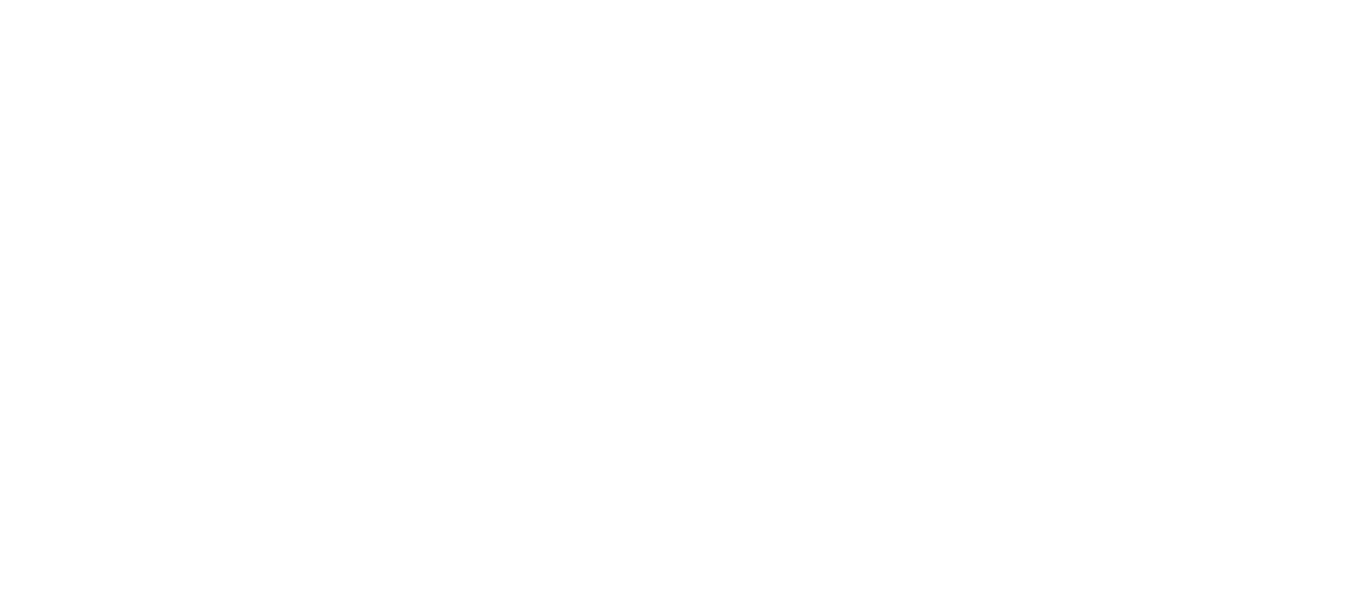 click on "Dashboard Granja" at bounding box center (683, 2506) 